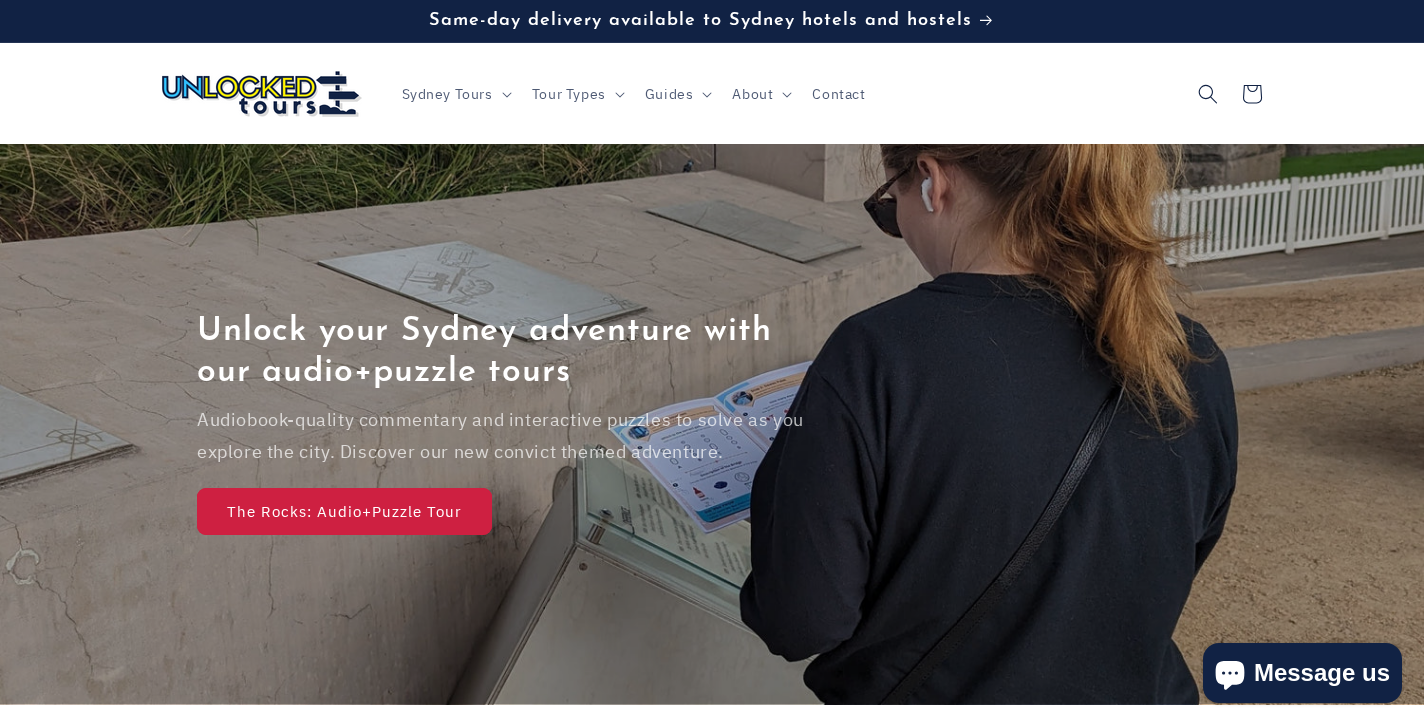 scroll, scrollTop: 0, scrollLeft: 0, axis: both 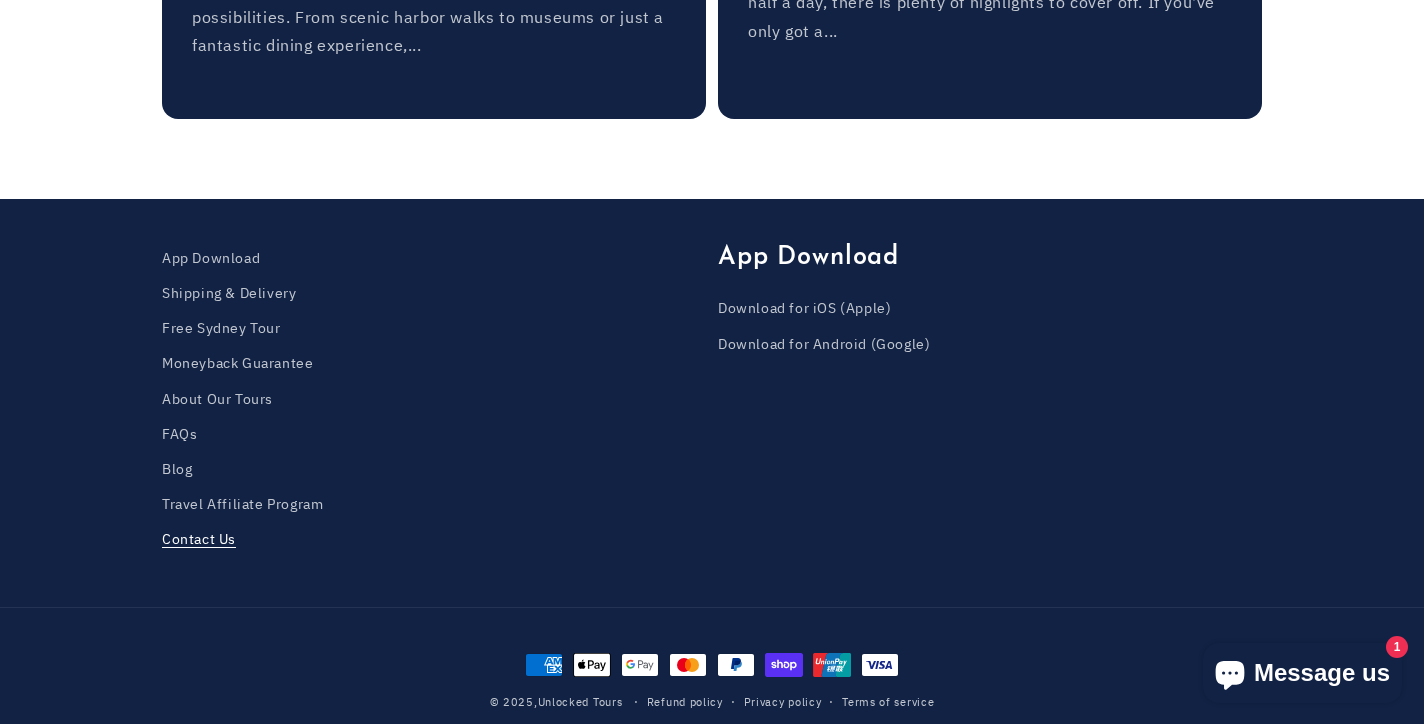 click on "Contact Us" at bounding box center (199, 539) 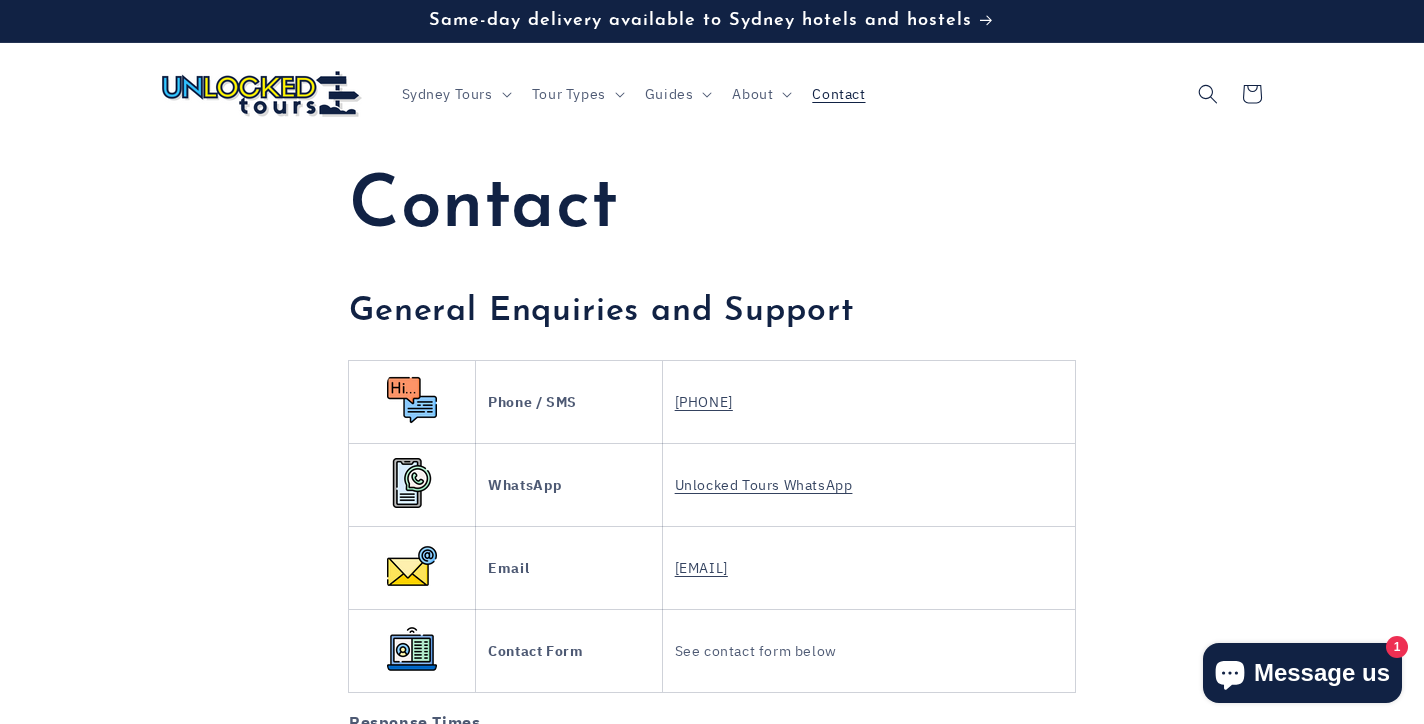 scroll, scrollTop: 0, scrollLeft: 0, axis: both 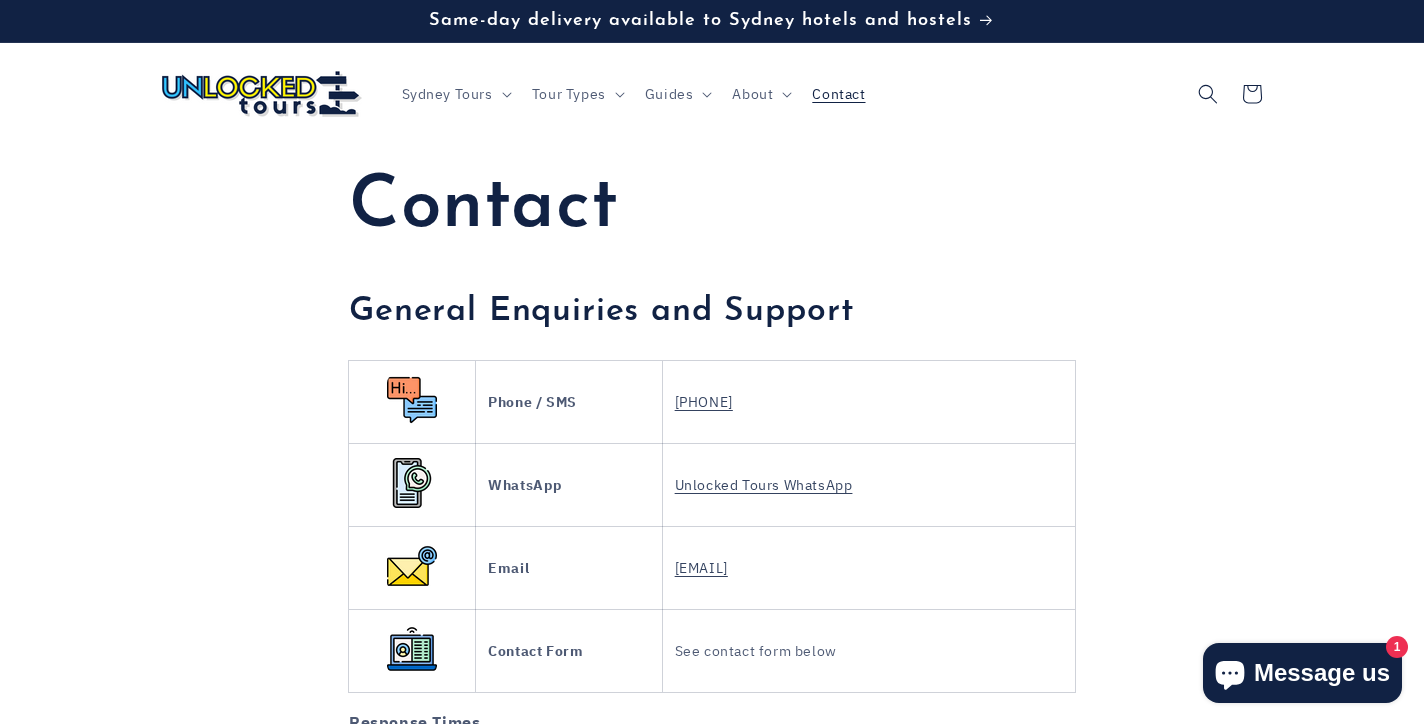 click at bounding box center [262, 94] 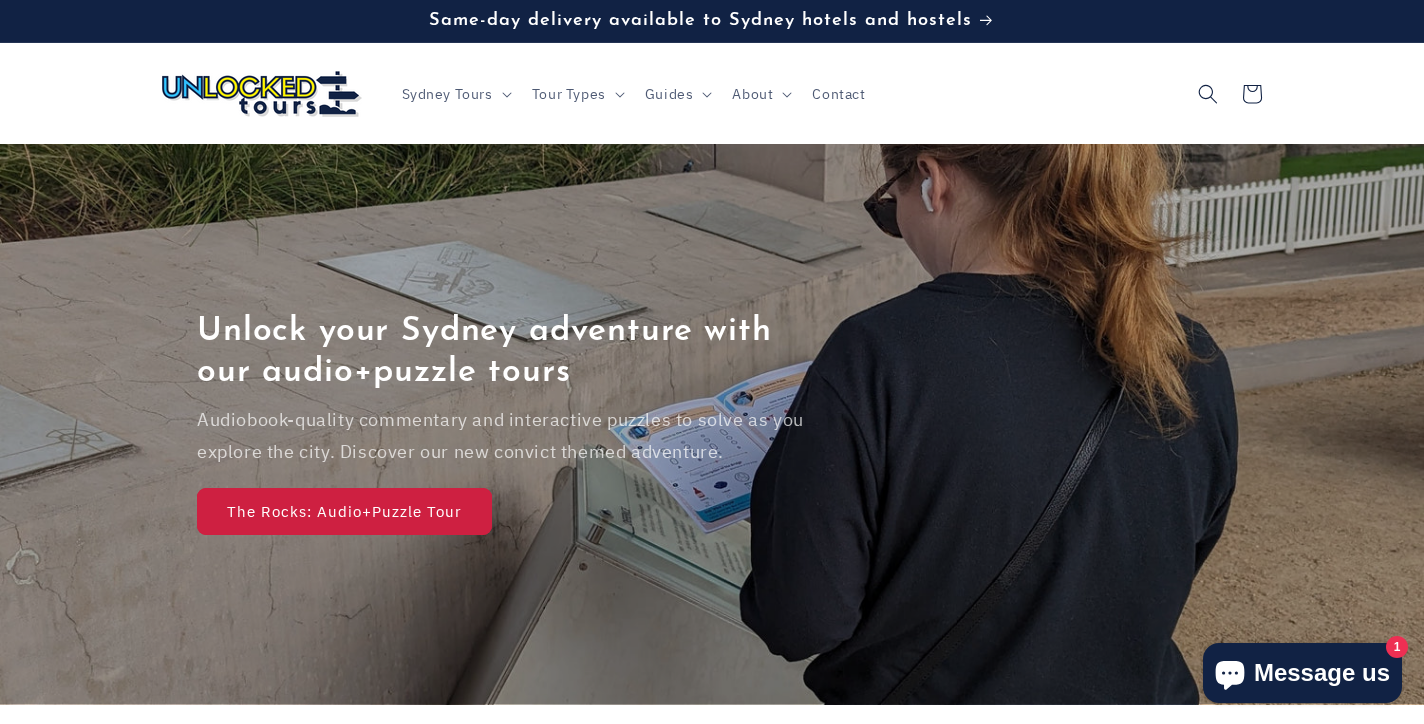 scroll, scrollTop: 0, scrollLeft: 0, axis: both 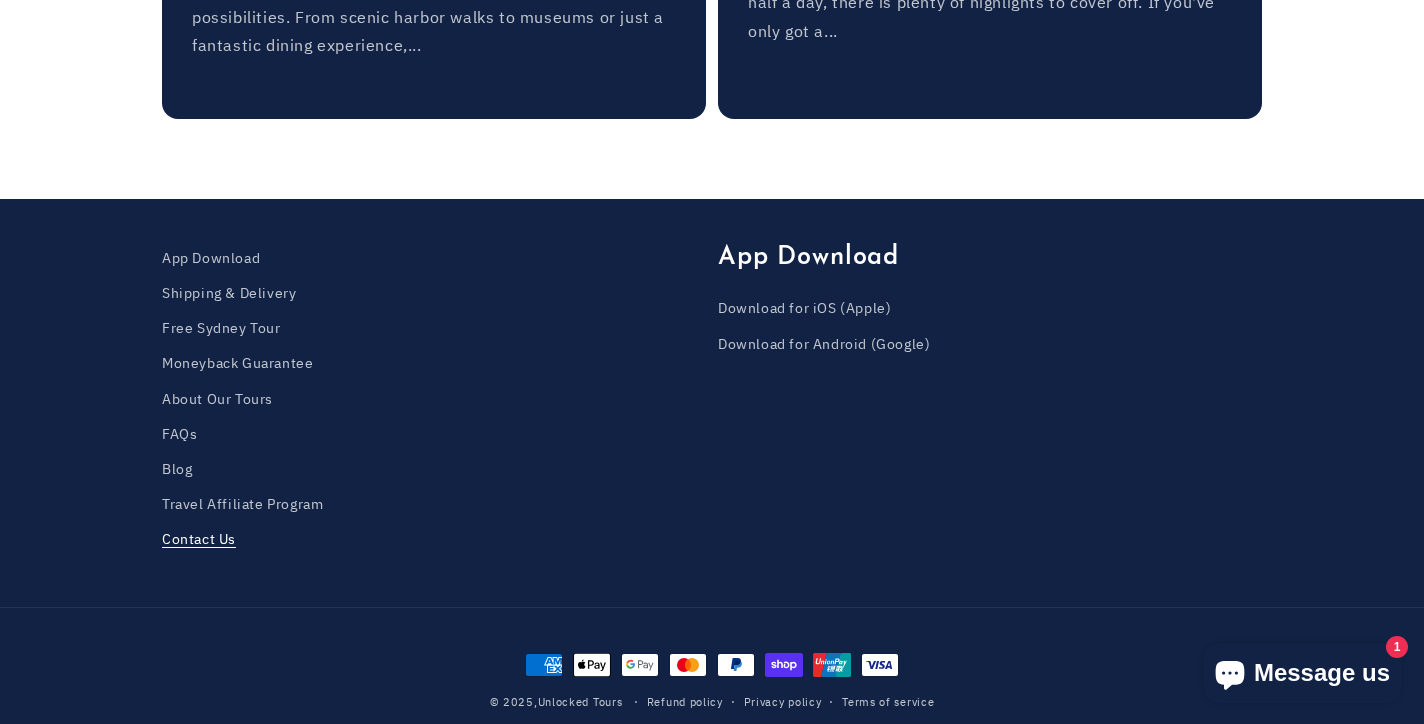 click on "Contact Us" at bounding box center (199, 539) 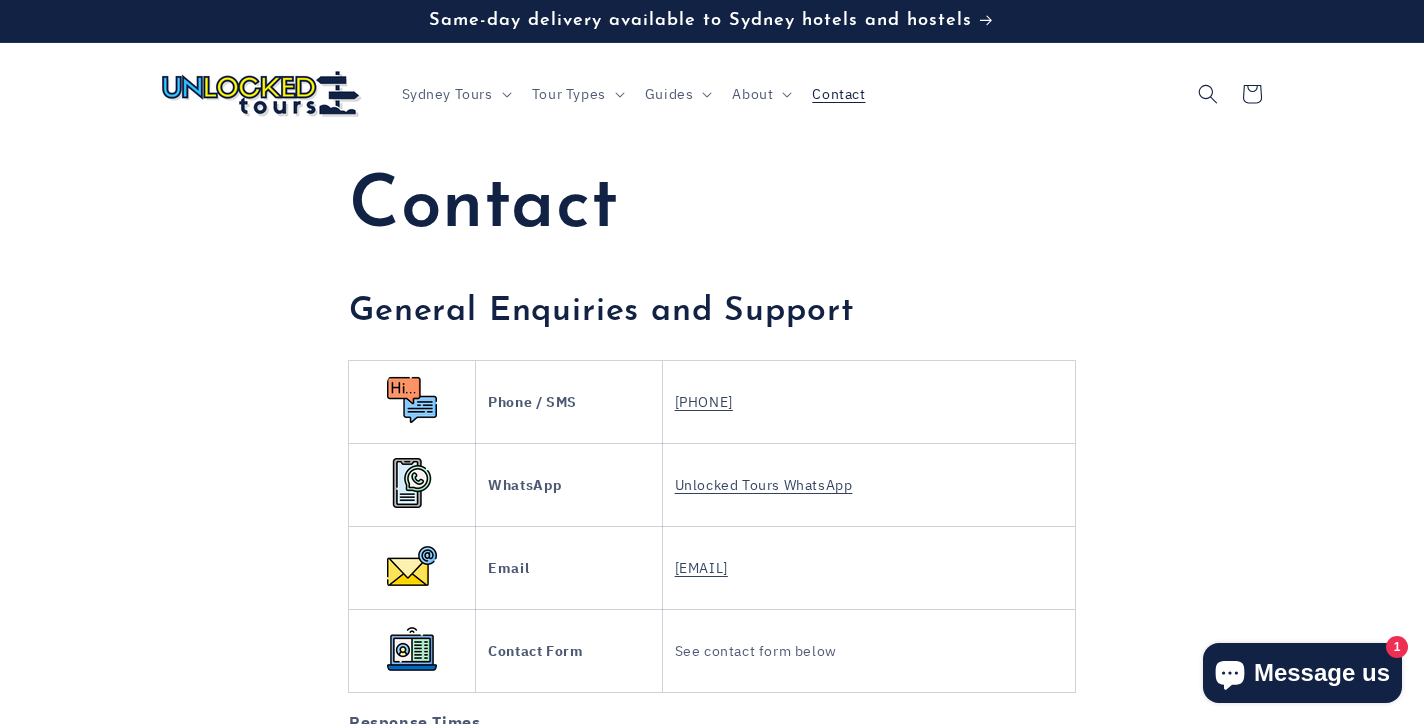 scroll, scrollTop: 0, scrollLeft: 0, axis: both 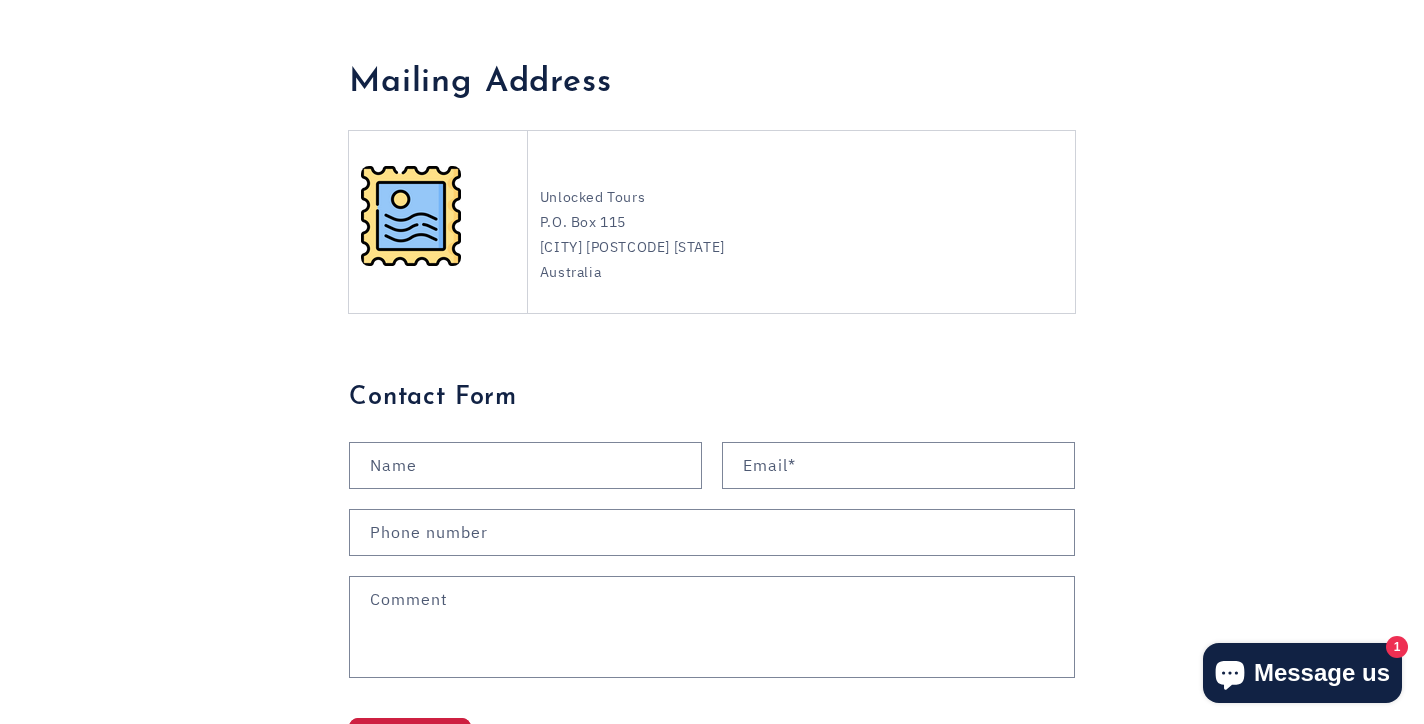 drag, startPoint x: 581, startPoint y: 266, endPoint x: 606, endPoint y: 257, distance: 26.57066 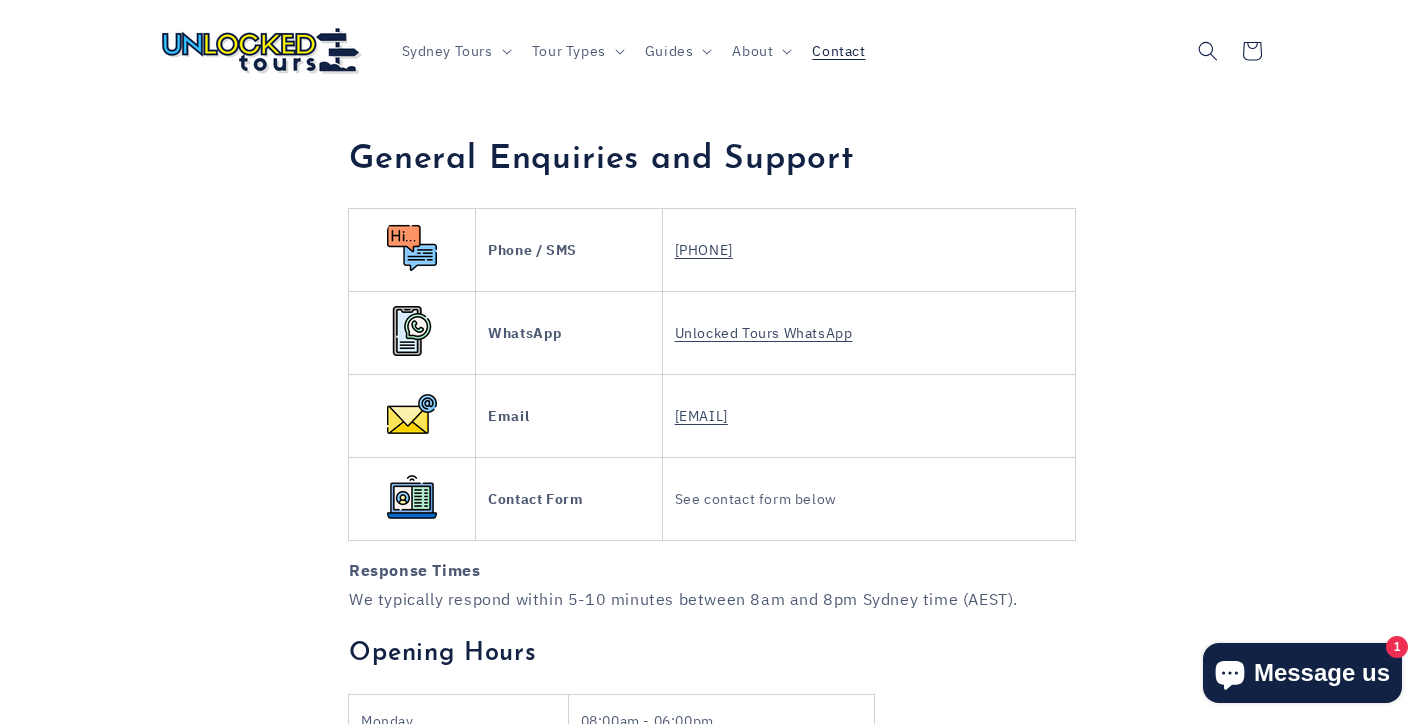 scroll, scrollTop: 0, scrollLeft: 0, axis: both 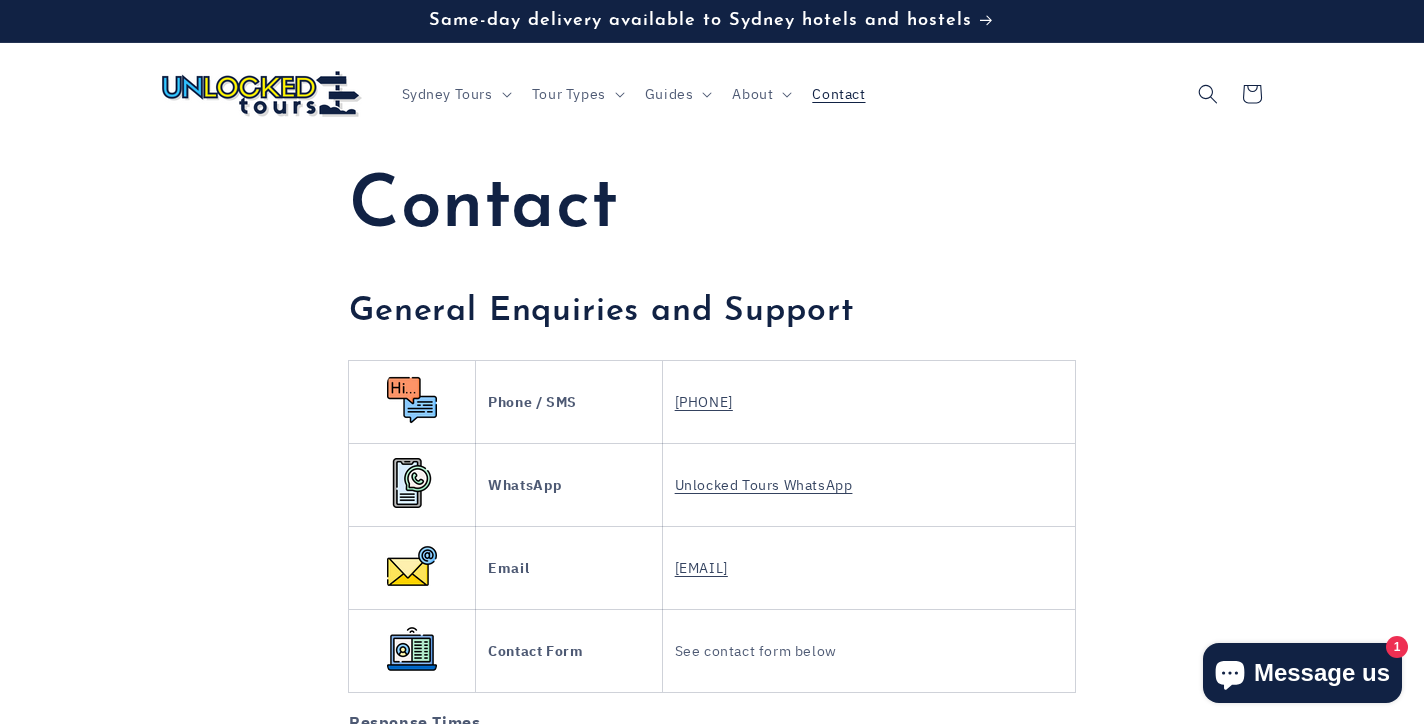 click on "Sydney Tours" at bounding box center (447, 94) 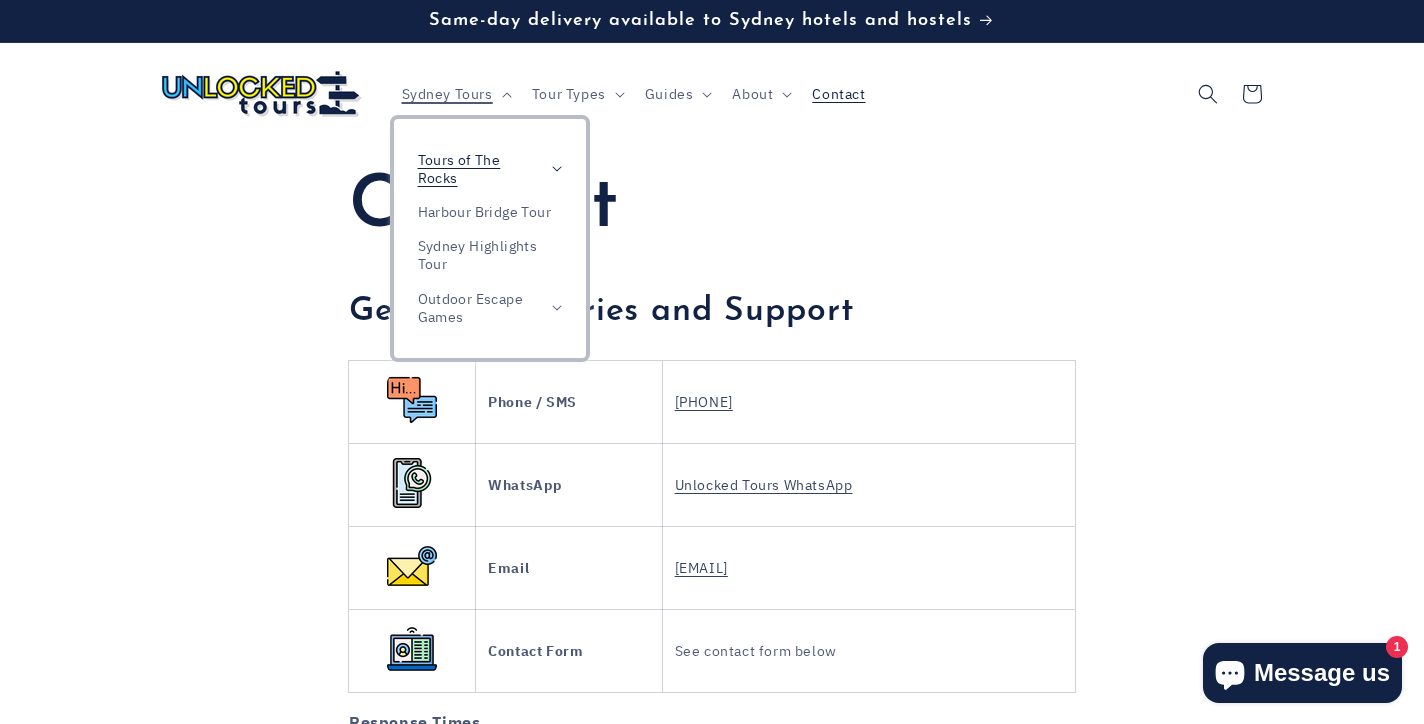 click on "Tours of The Rocks" at bounding box center [480, 169] 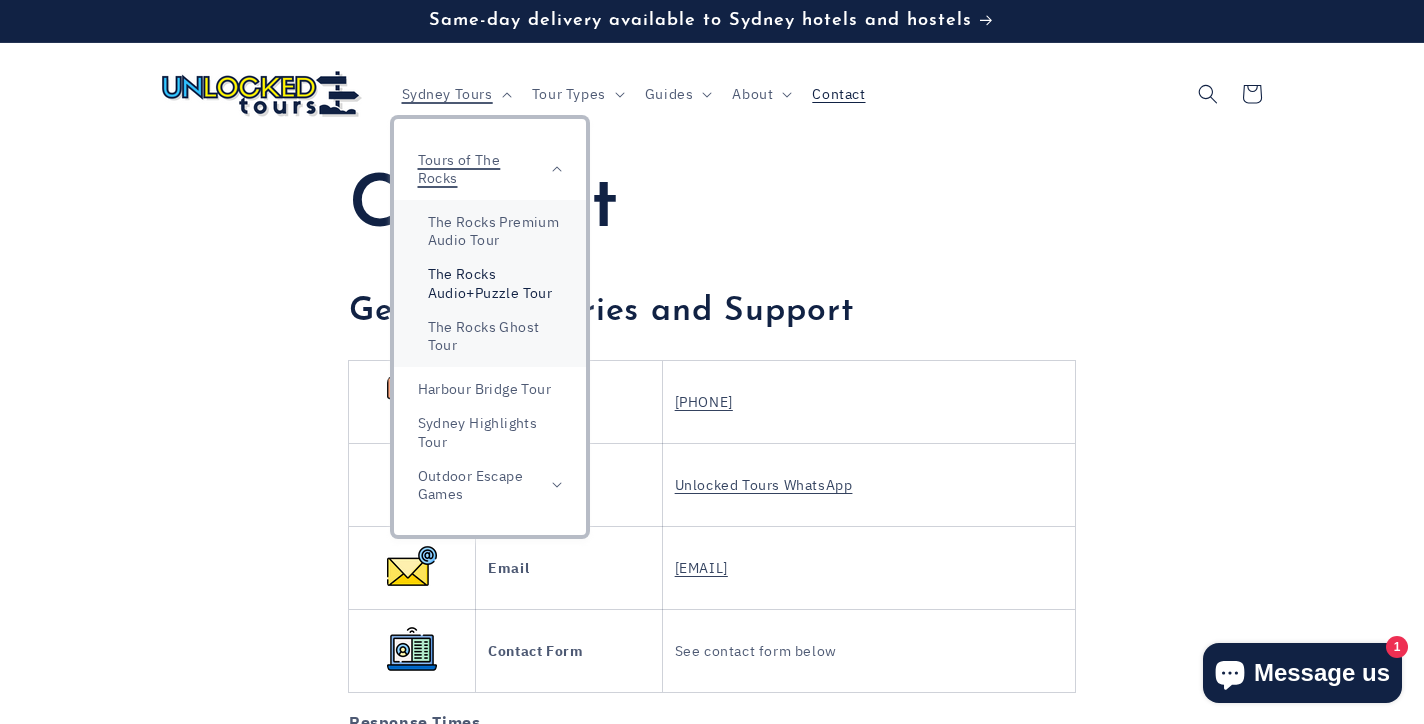 click on "The Rocks Audio+Puzzle Tour" at bounding box center [490, 283] 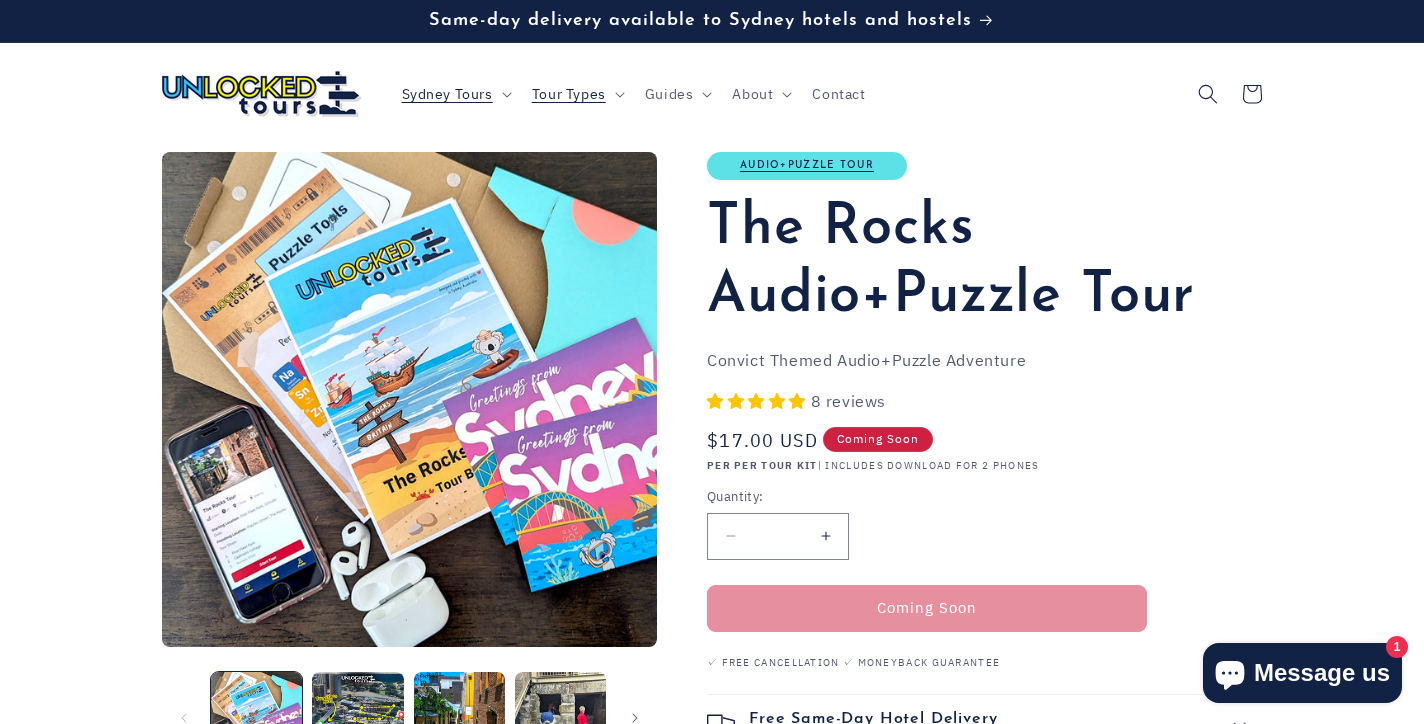 scroll, scrollTop: 0, scrollLeft: 0, axis: both 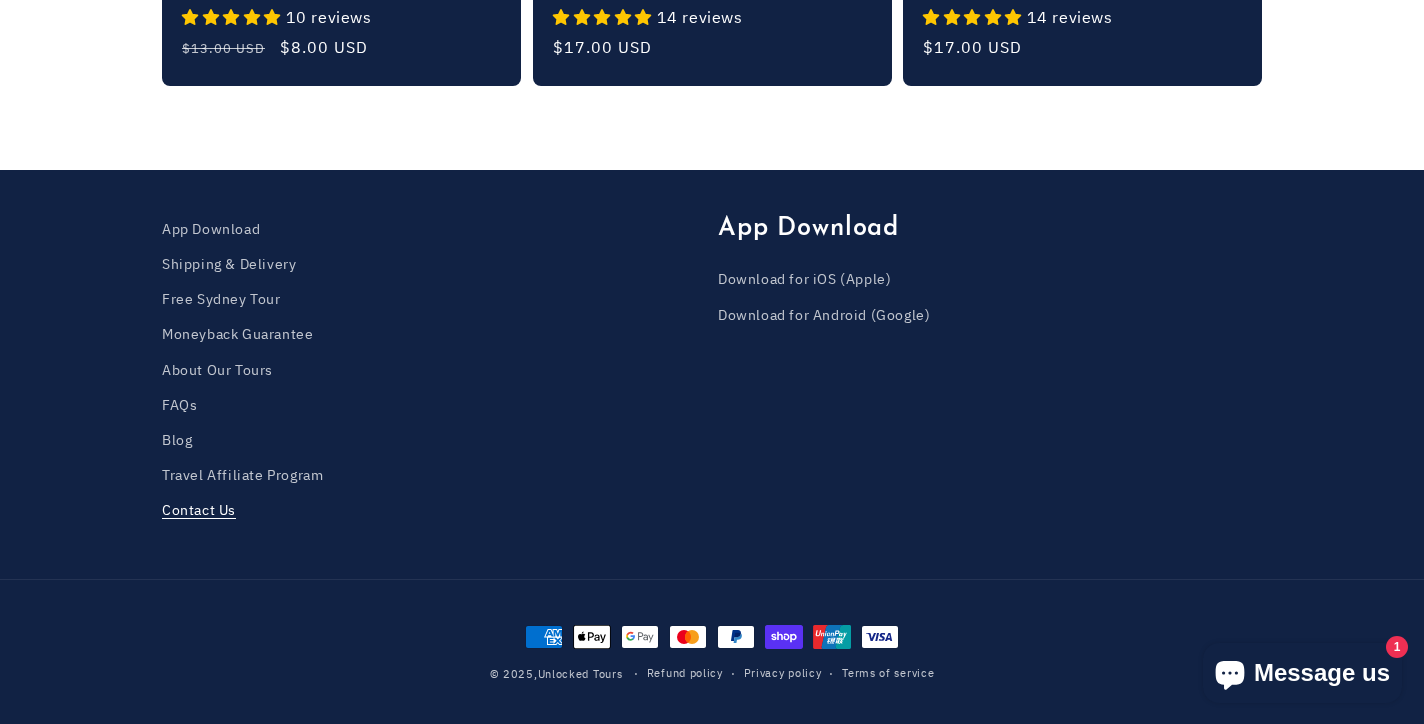 click on "Contact Us" at bounding box center (199, 510) 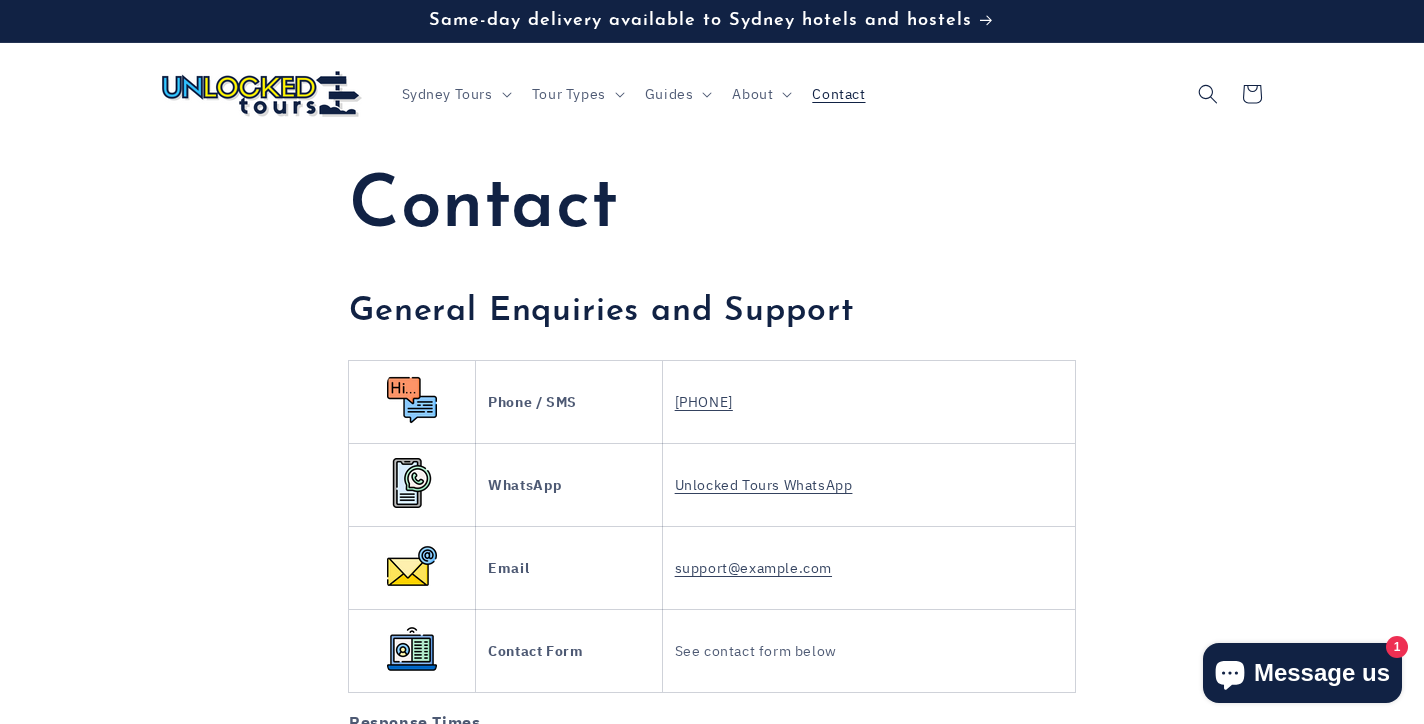 scroll, scrollTop: 0, scrollLeft: 0, axis: both 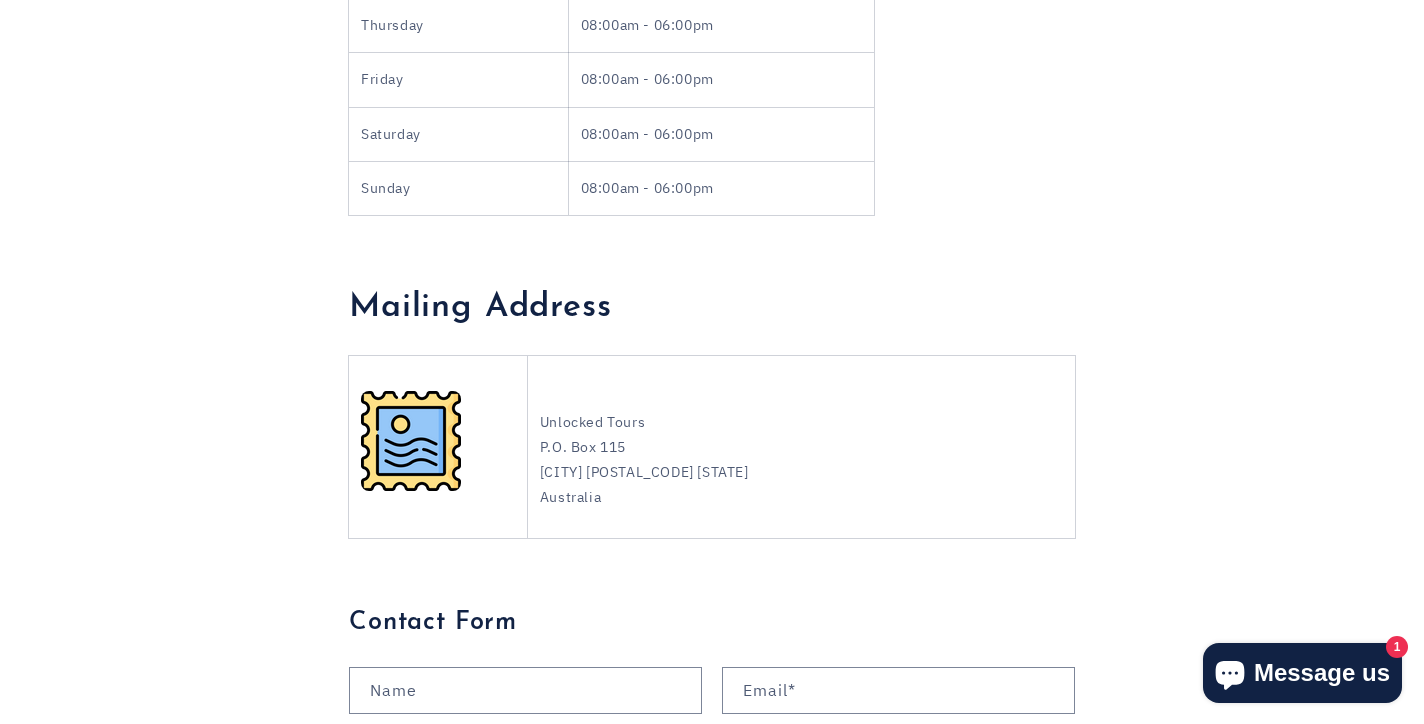 click on "[COMPANY] P.O. Box [NUMBER] [CITY] [POSTAL_CODE] [STATE] [COUNTRY]" at bounding box center [801, 460] 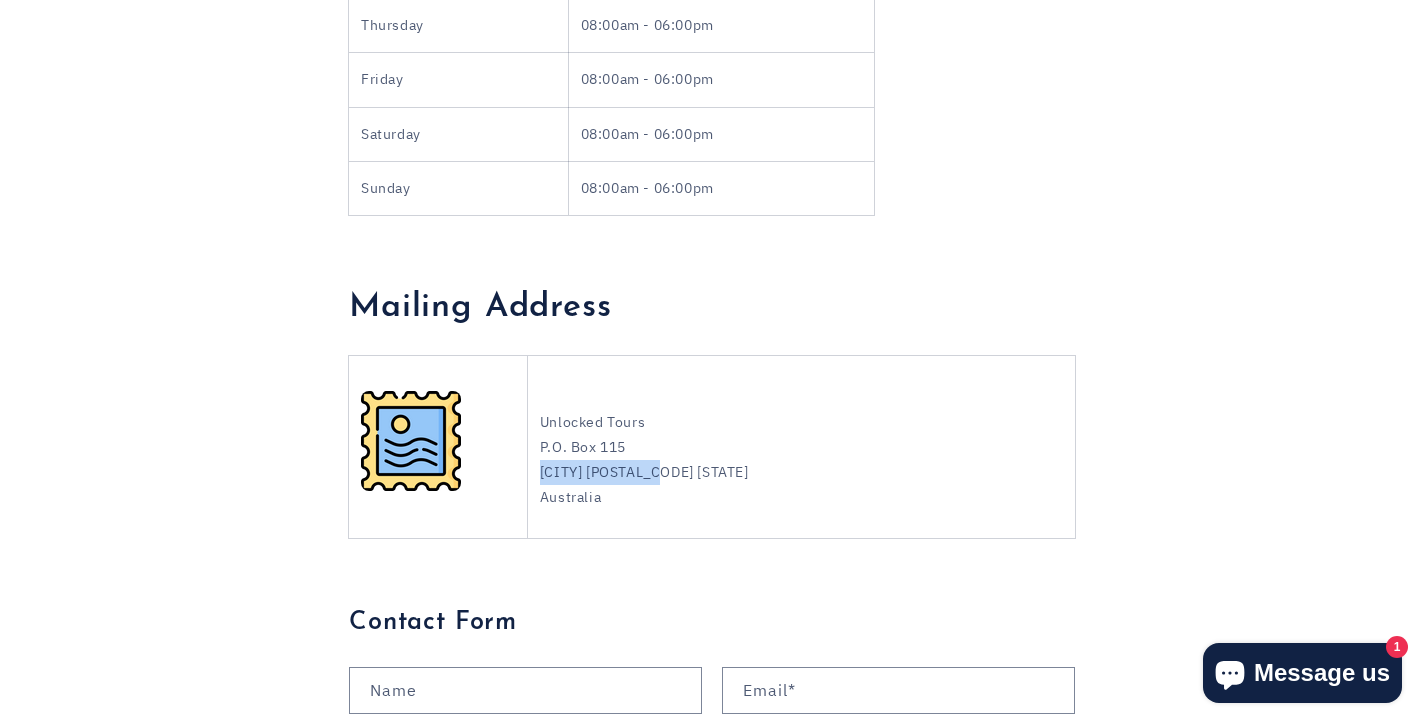drag, startPoint x: 677, startPoint y: 481, endPoint x: 541, endPoint y: 481, distance: 136 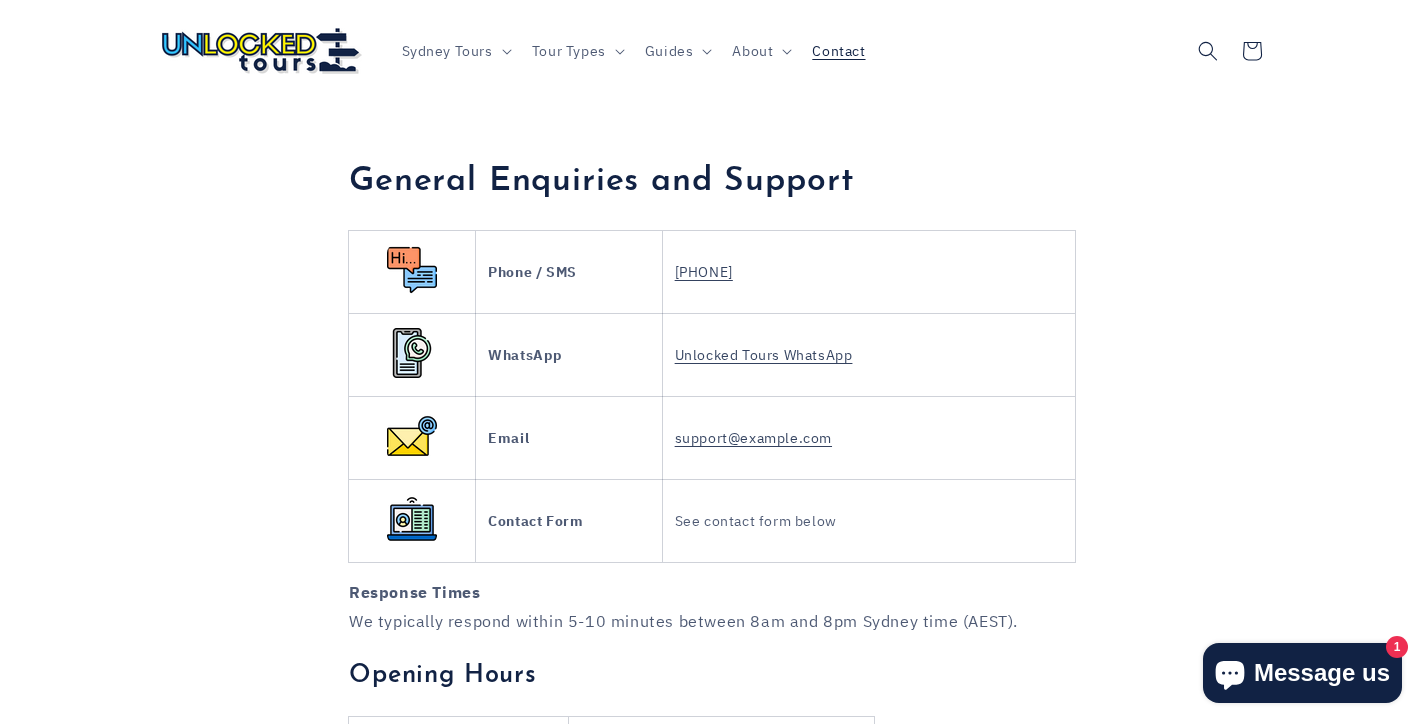 scroll, scrollTop: 116, scrollLeft: 0, axis: vertical 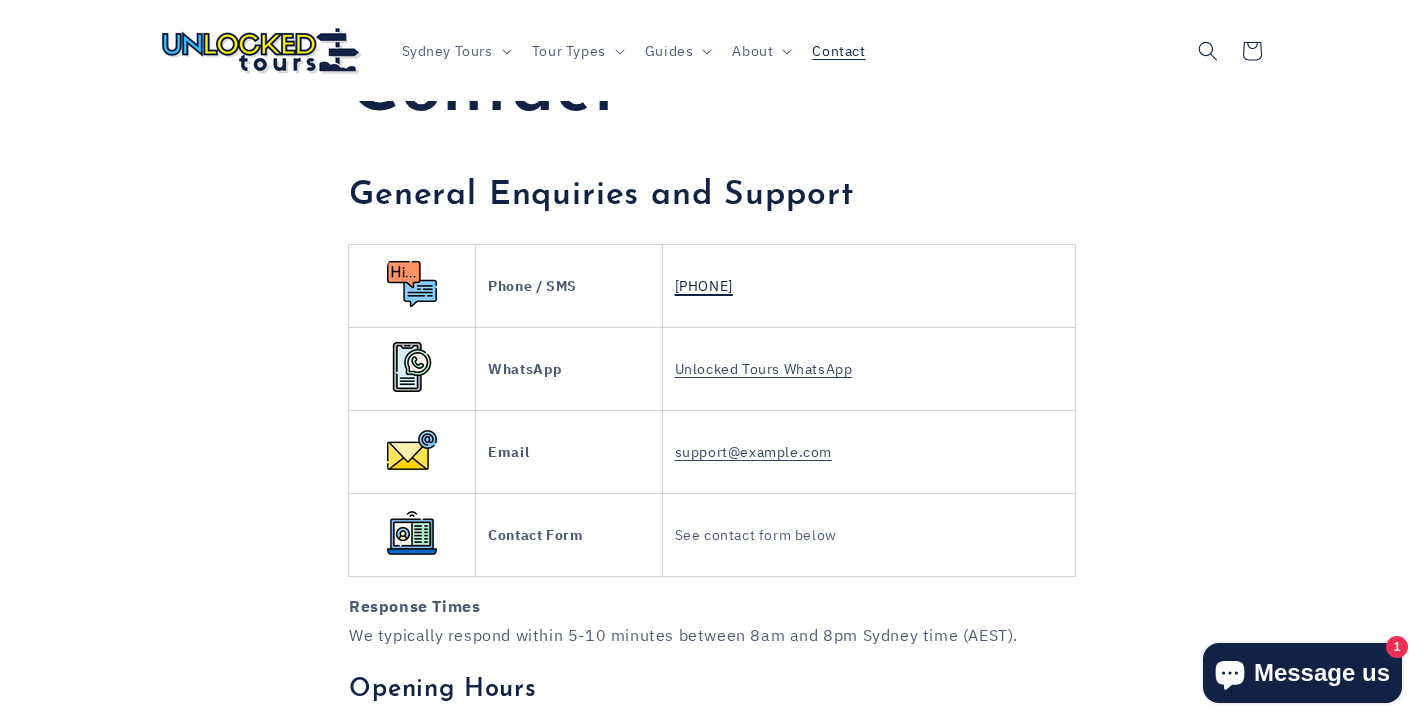 copy on "[PHONE]" 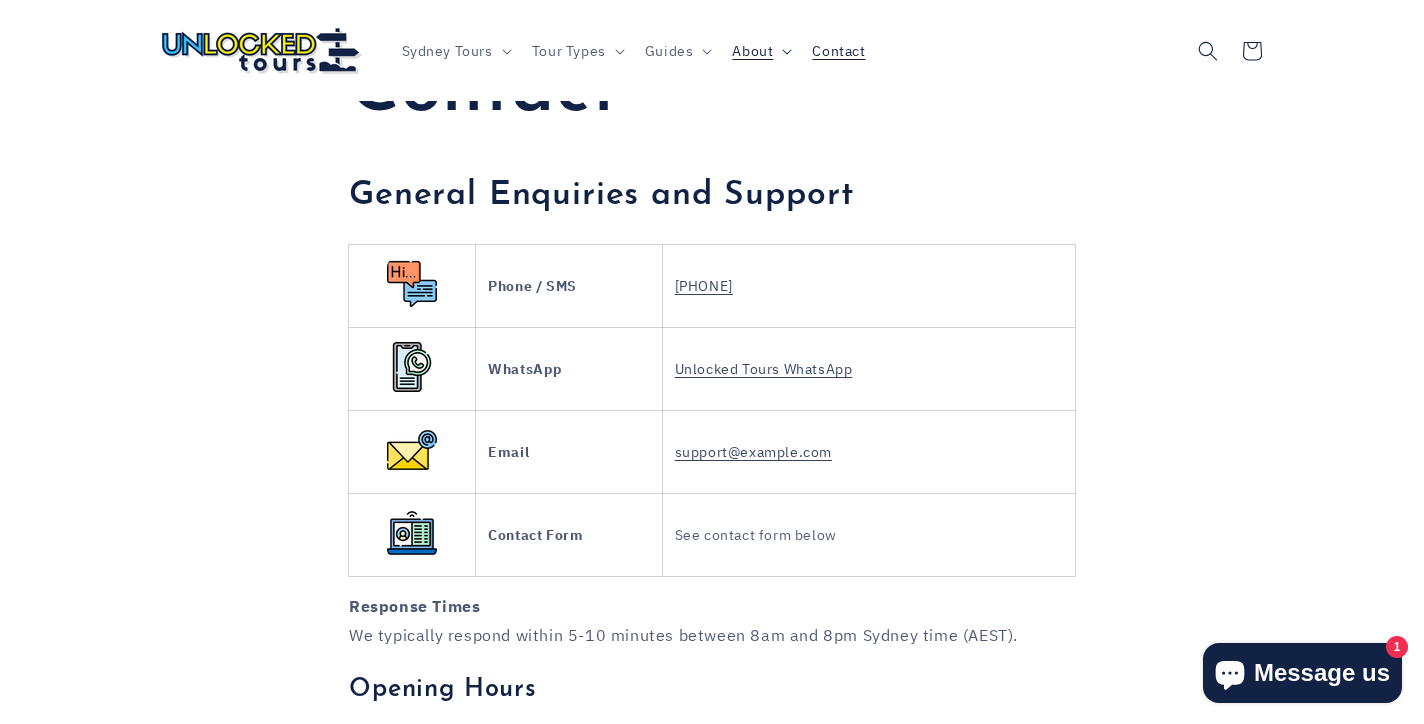 click on "About" at bounding box center (760, 50) 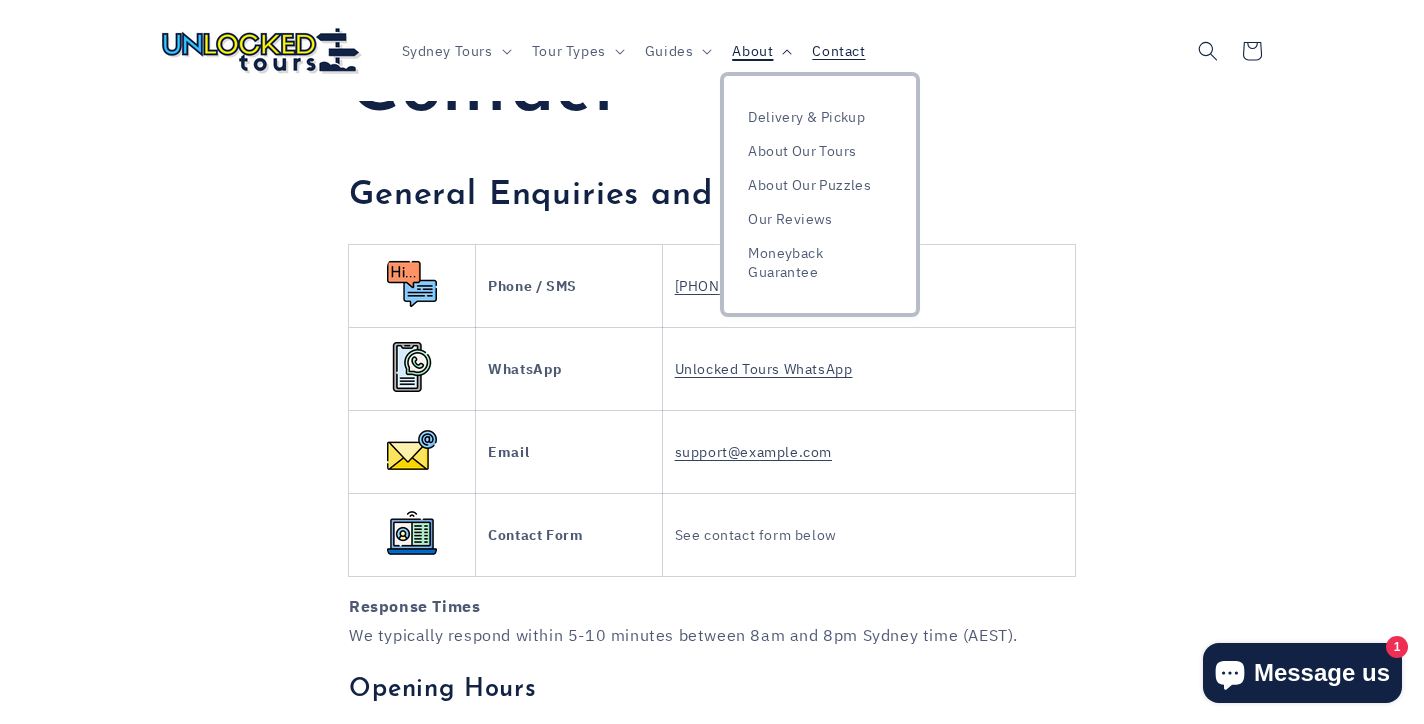 click on "About" at bounding box center [752, 50] 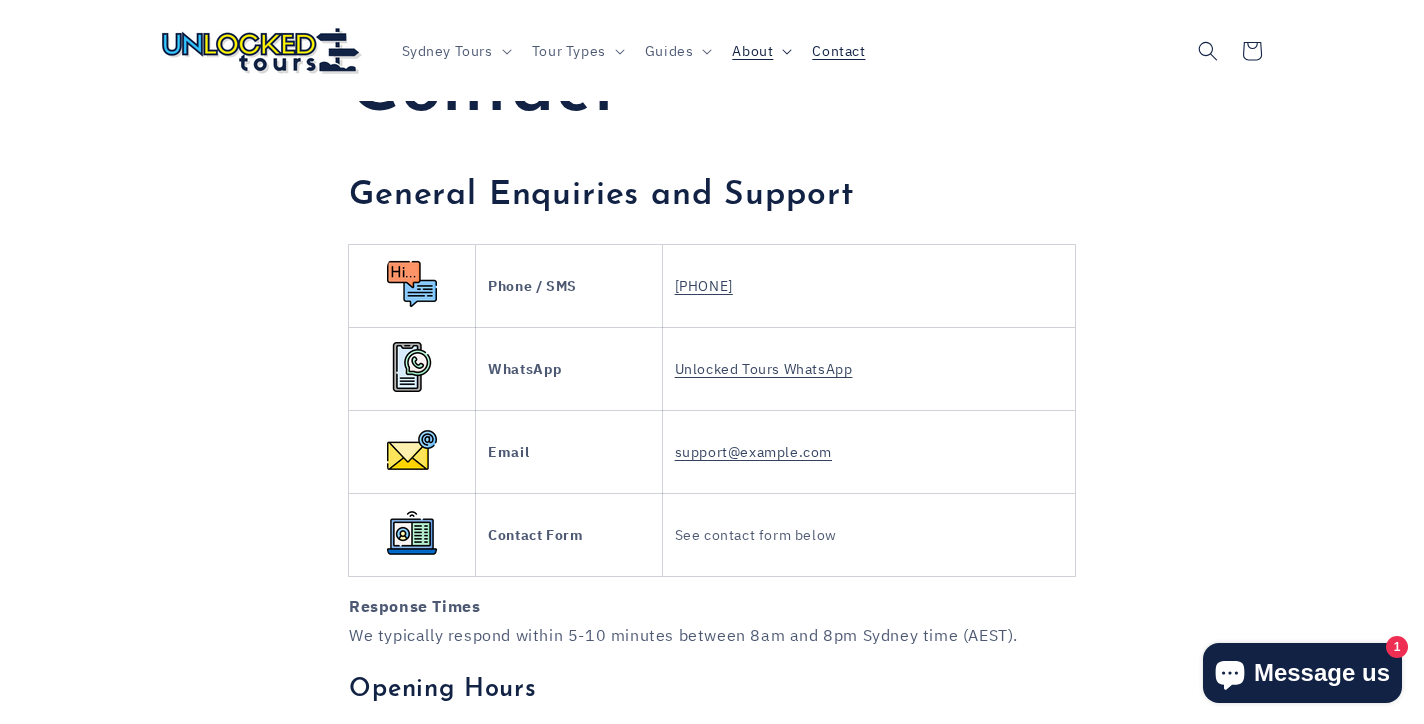 click on "About" at bounding box center (752, 50) 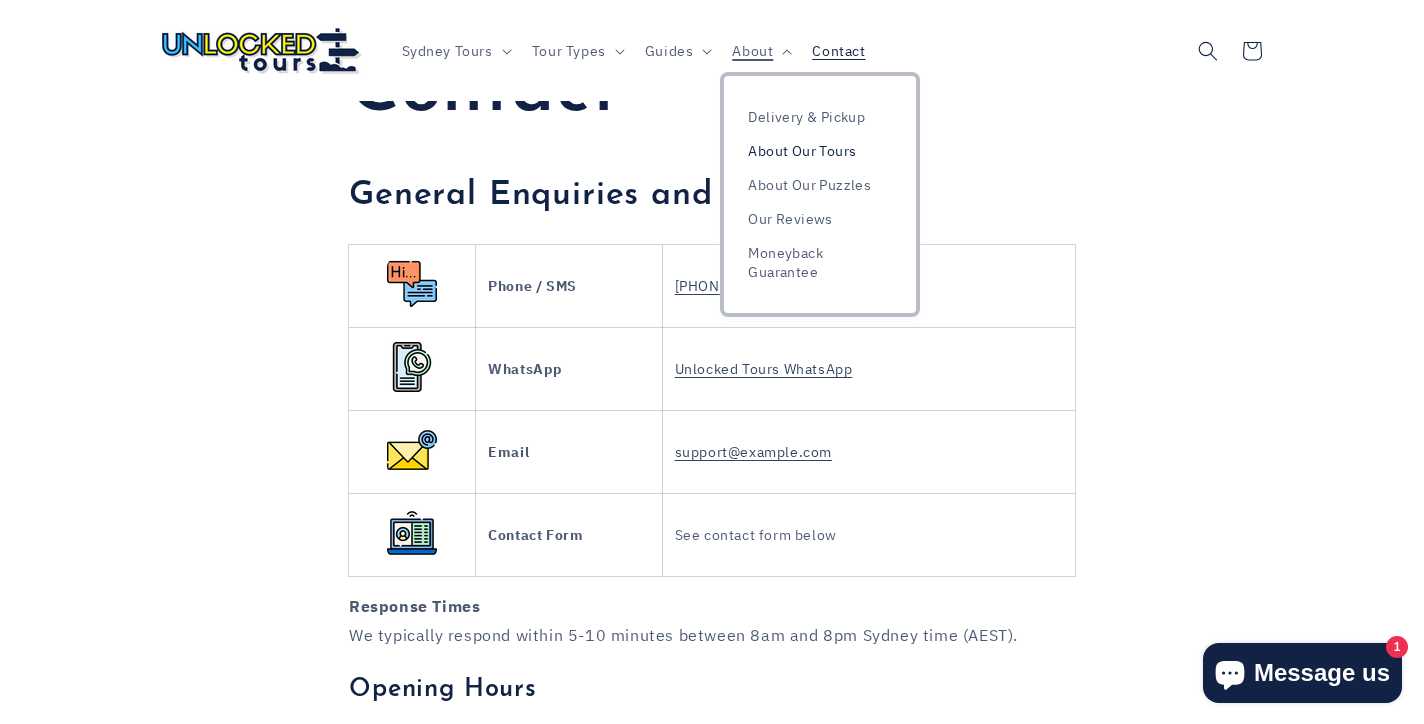 click on "About Our Tours" at bounding box center (820, 151) 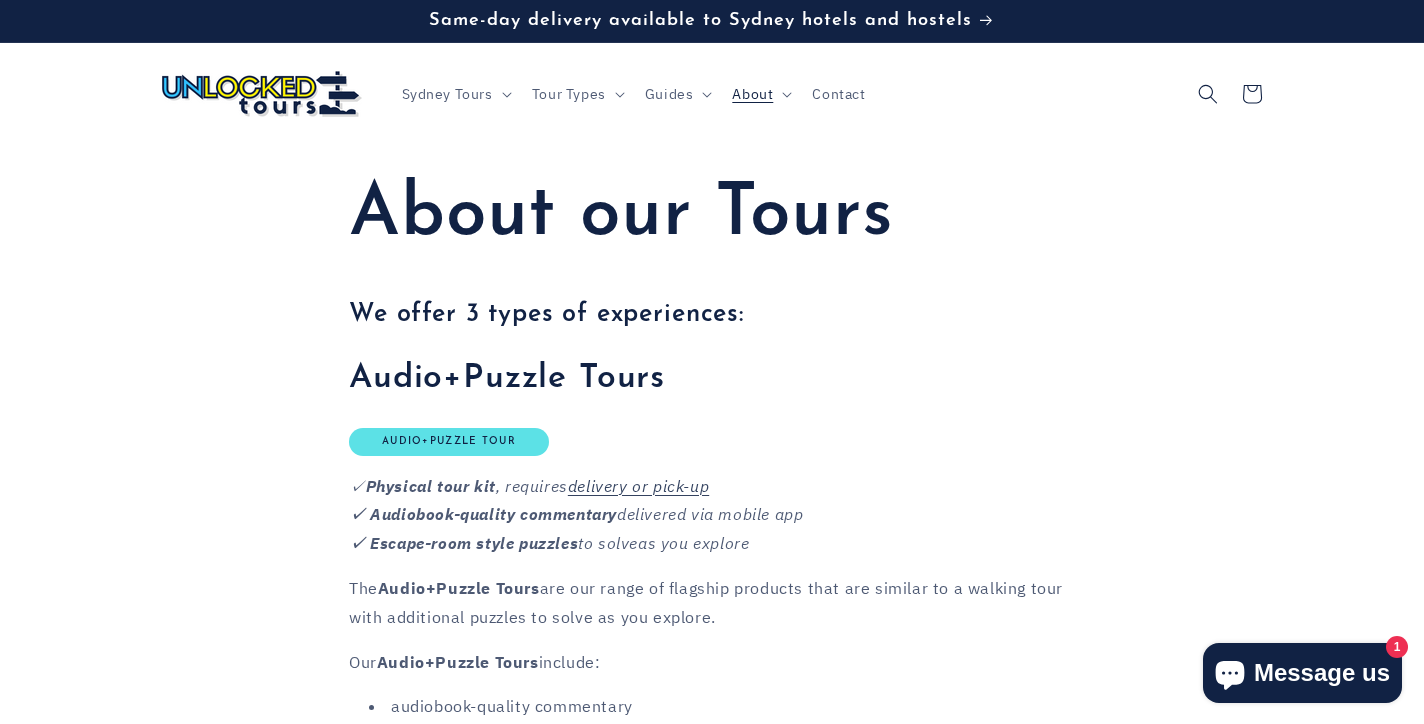 scroll, scrollTop: 0, scrollLeft: 0, axis: both 